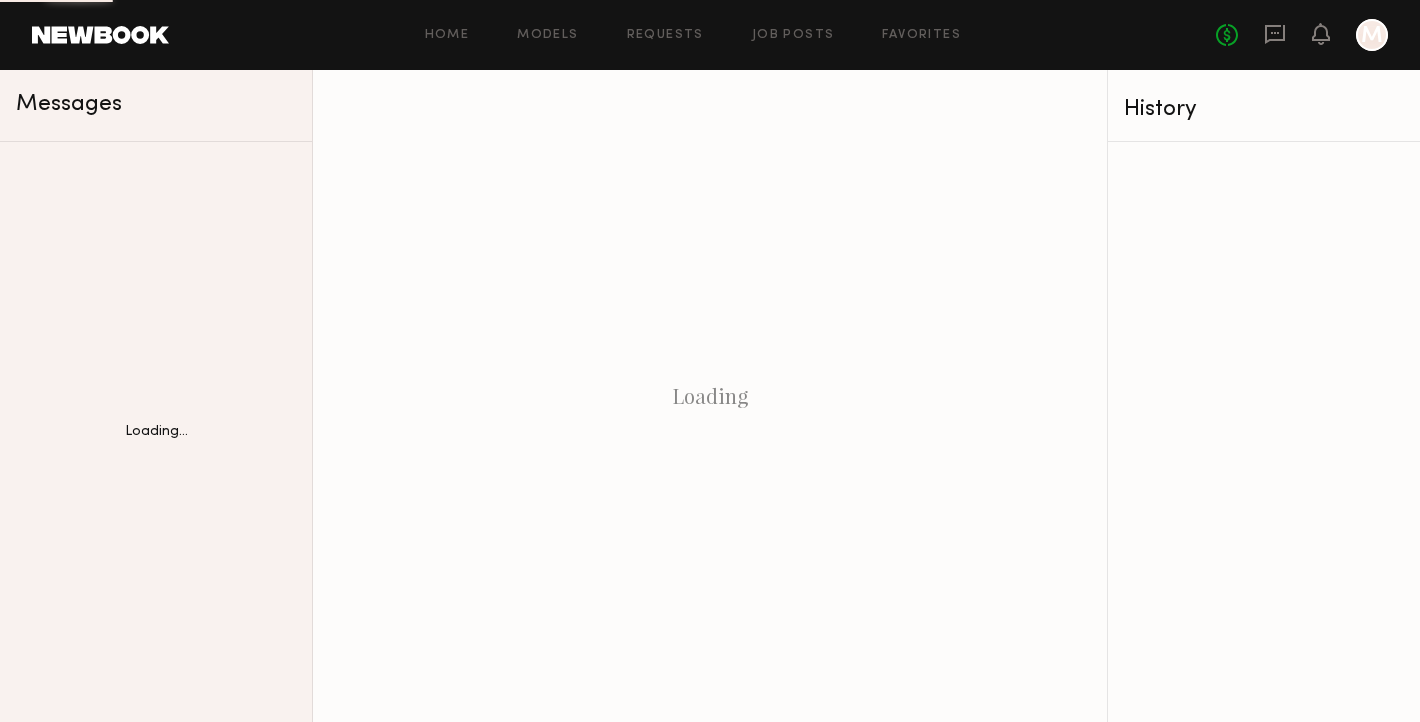 scroll, scrollTop: 0, scrollLeft: 0, axis: both 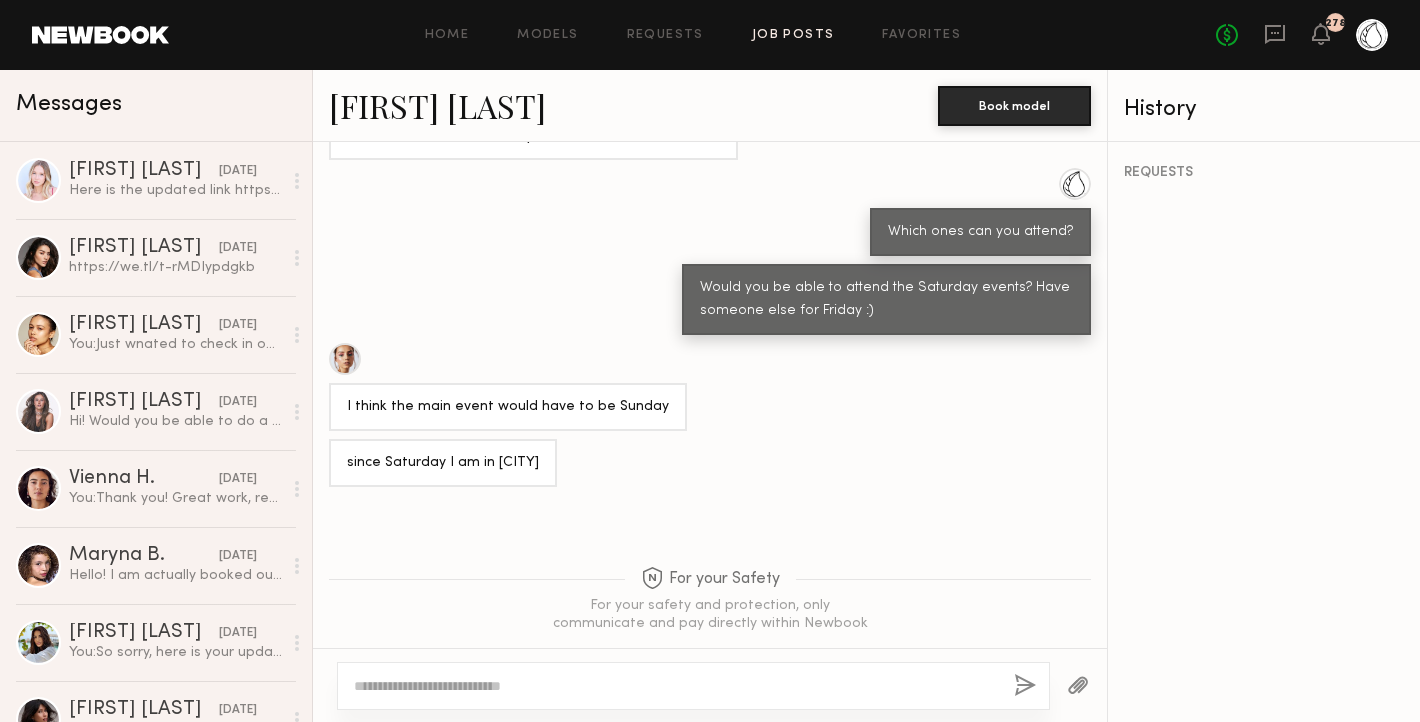 click on "Job Posts" 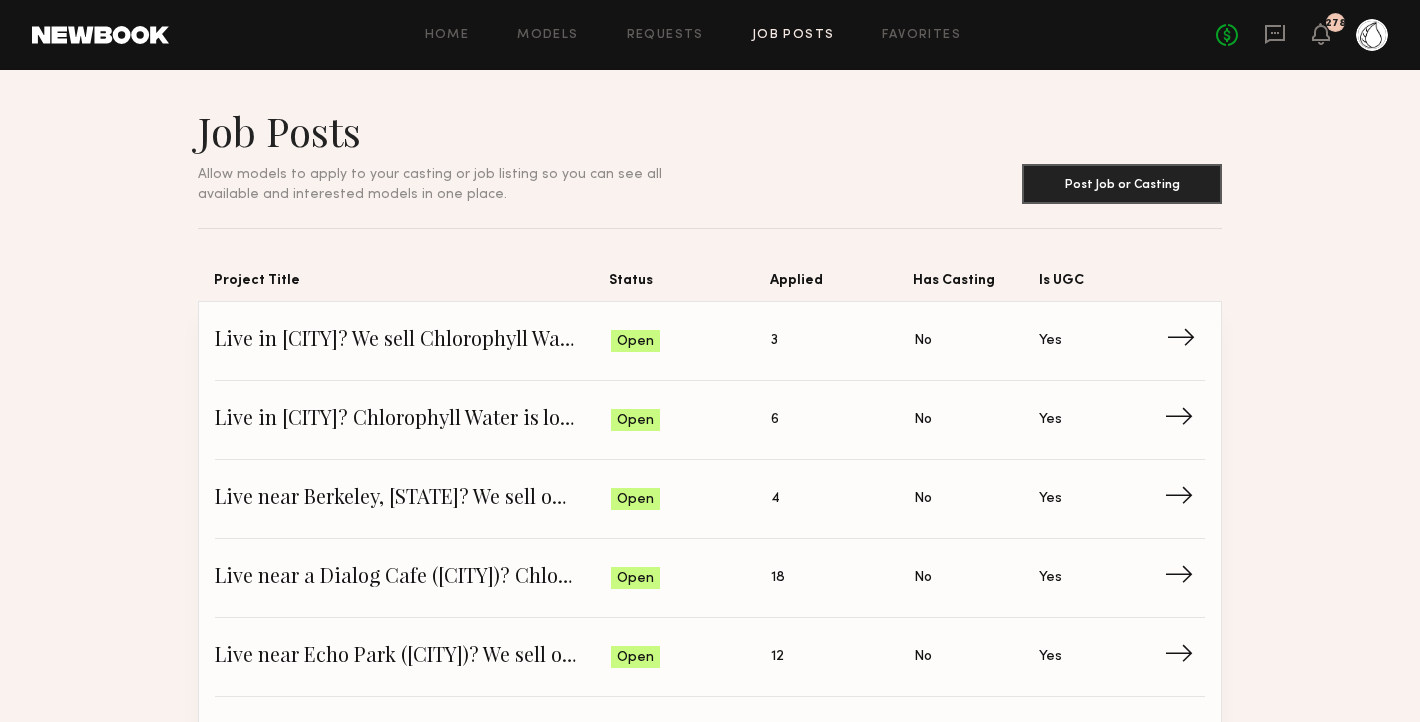 click on "Live in [CITY]? We sell Chlorophyll Water at Colbo!" 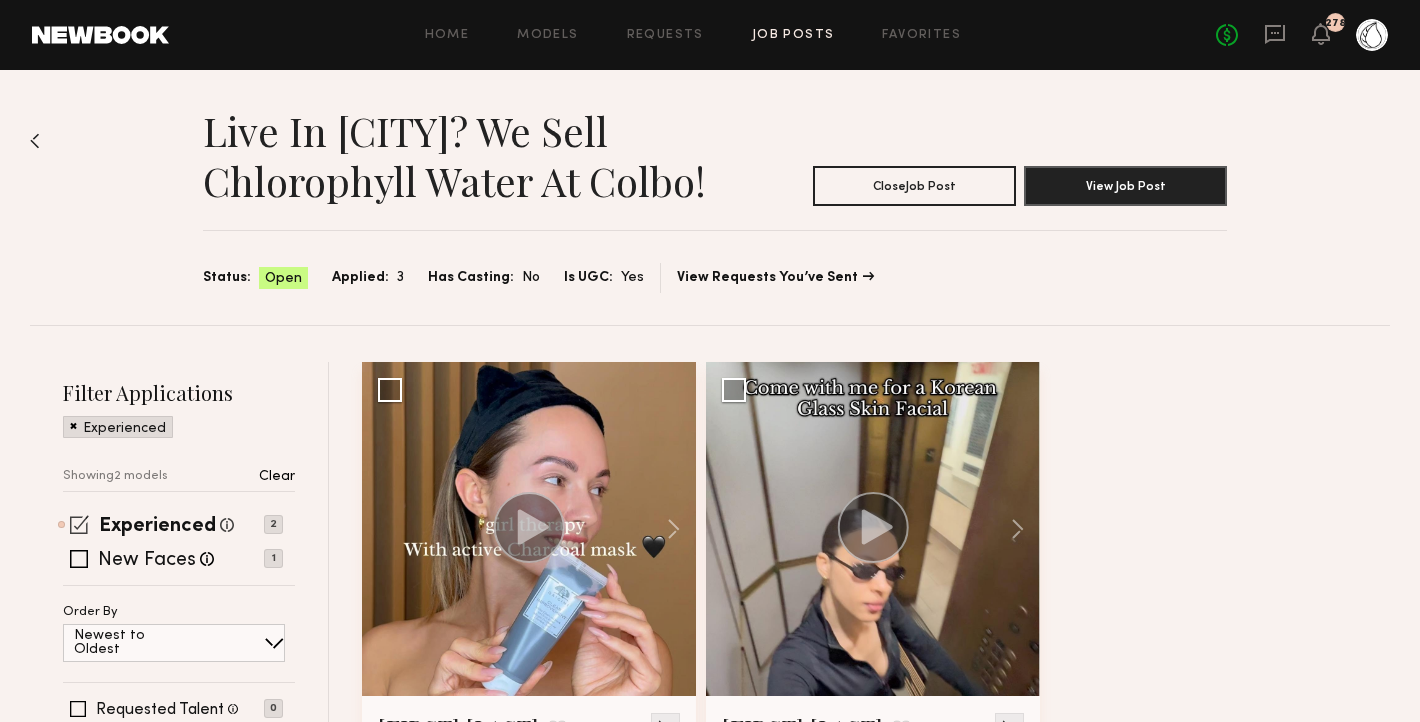 click 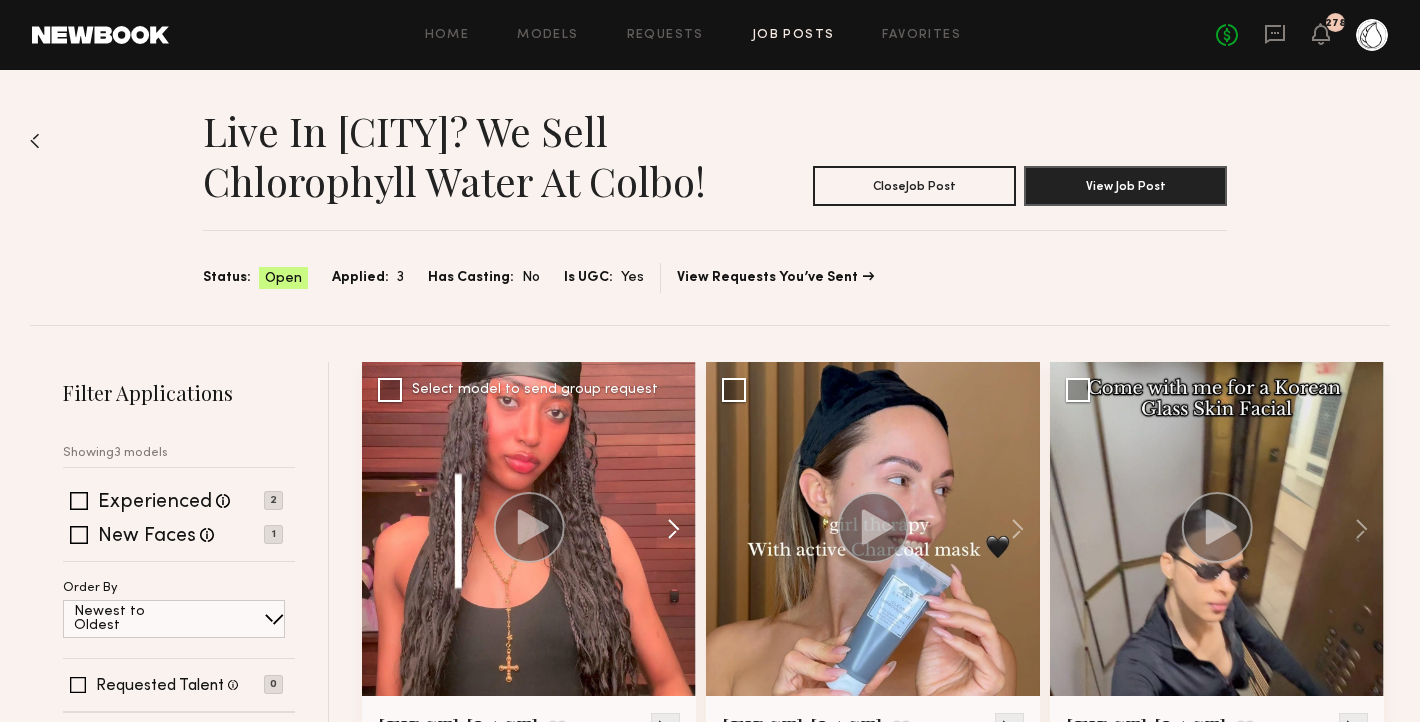 click 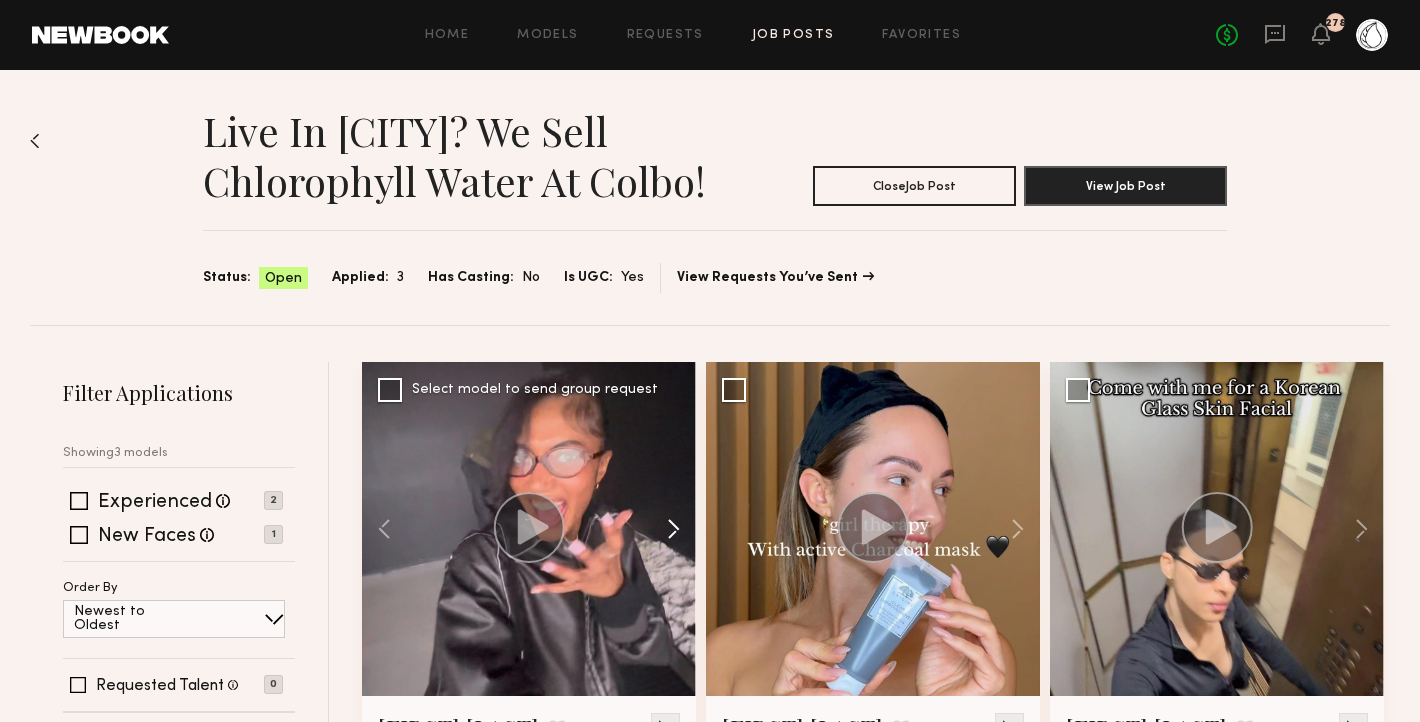 click 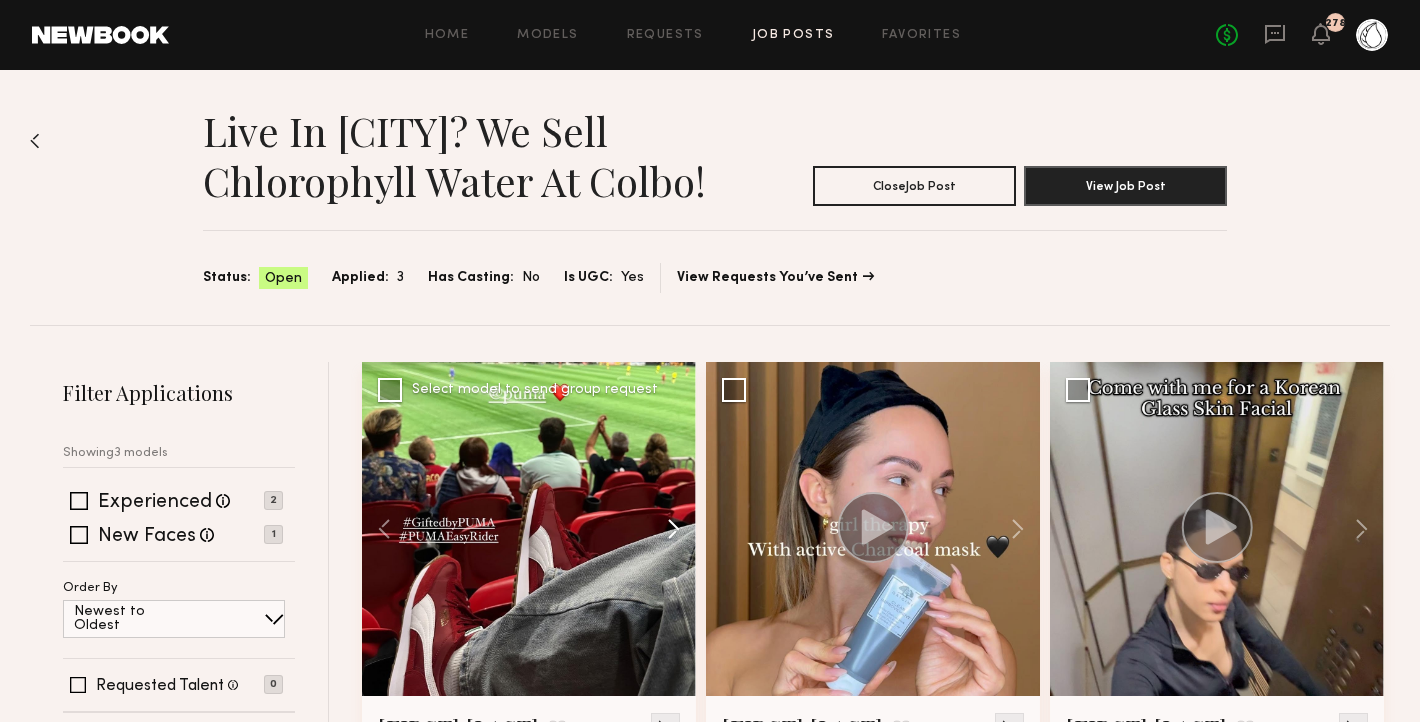 click 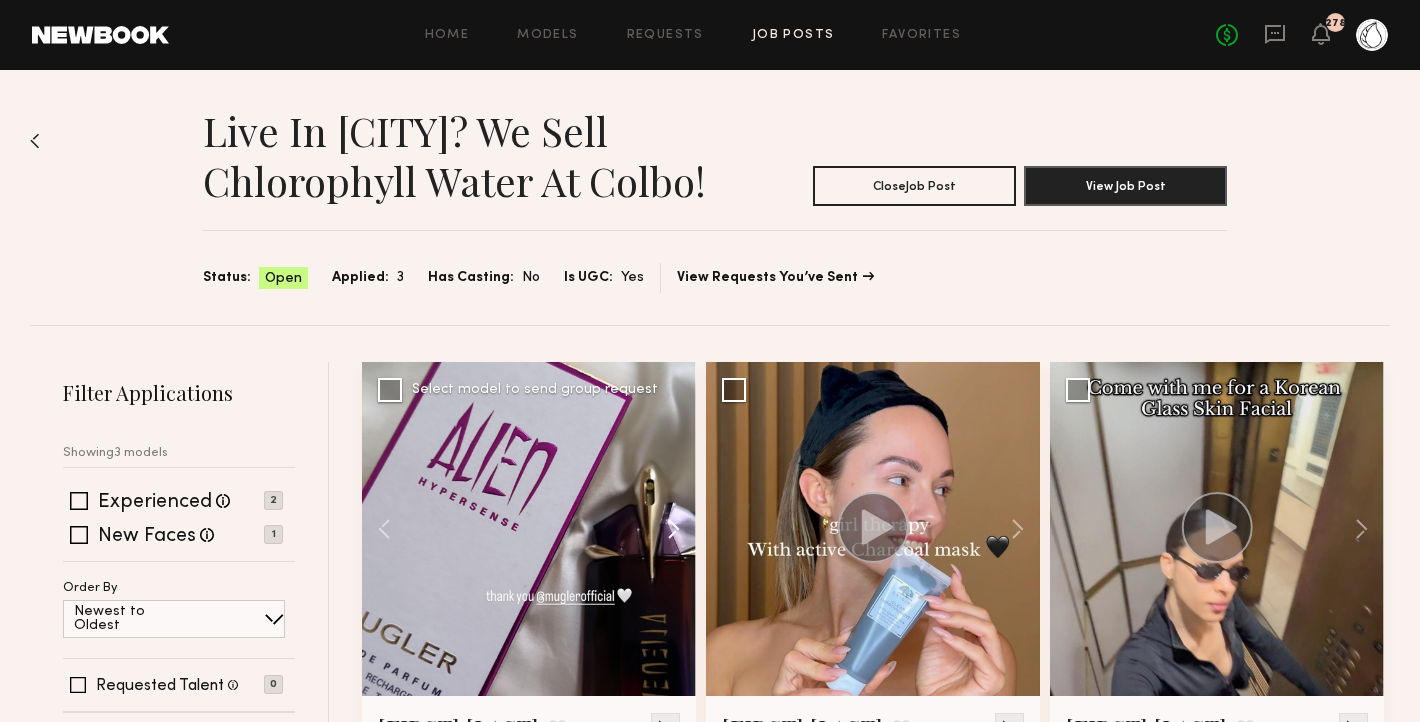 click 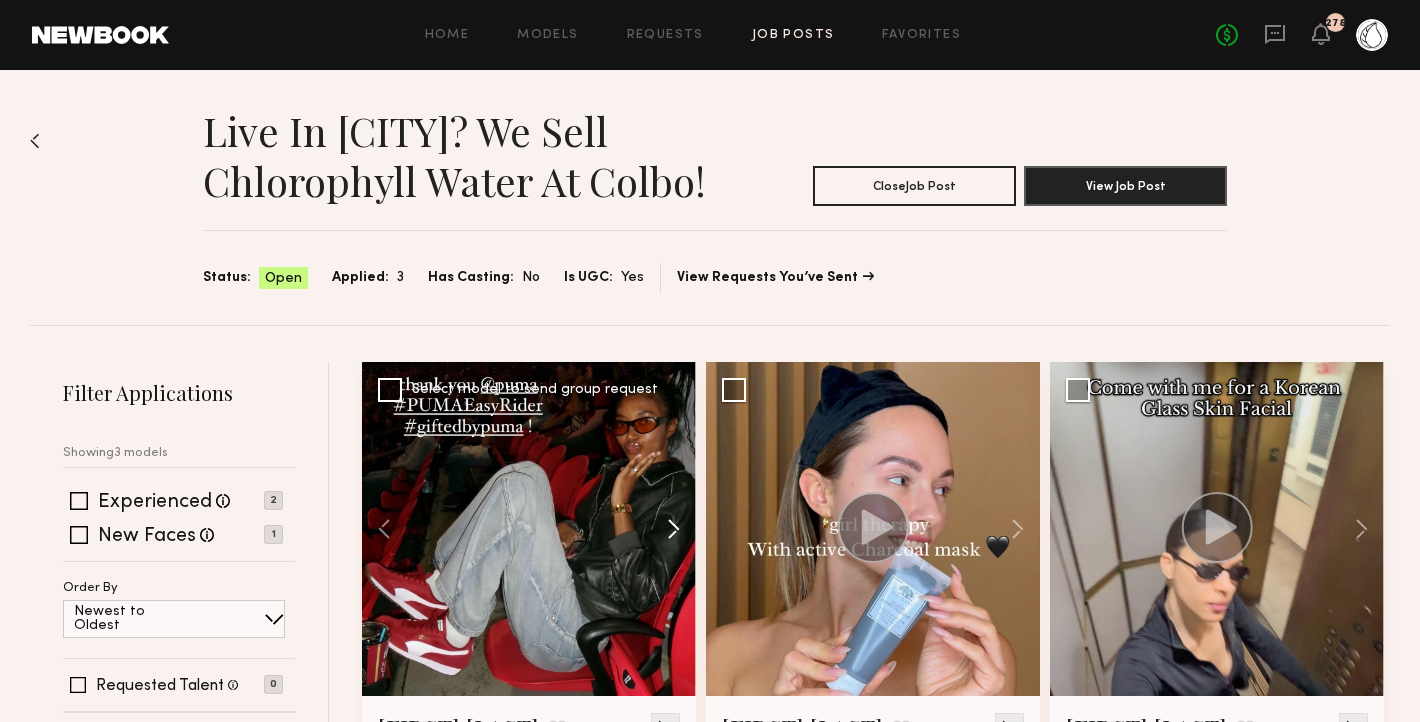 click 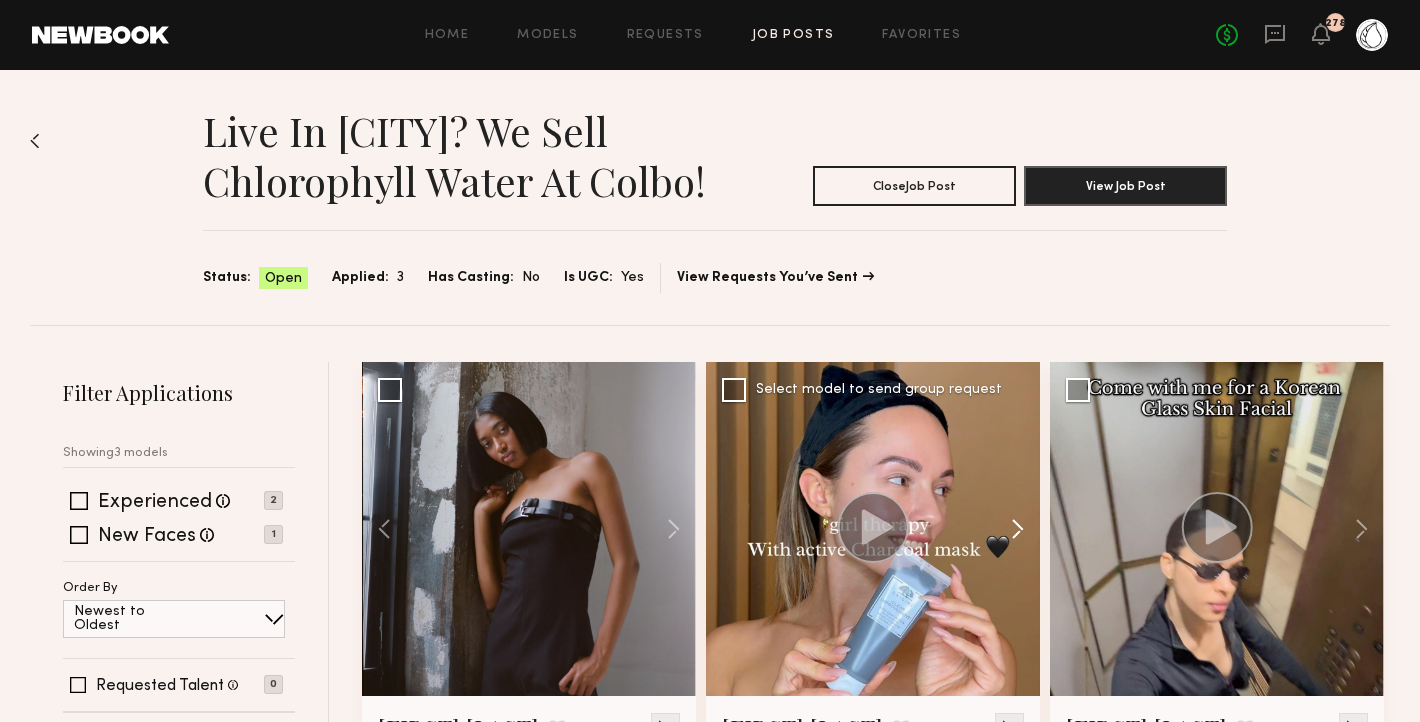 click 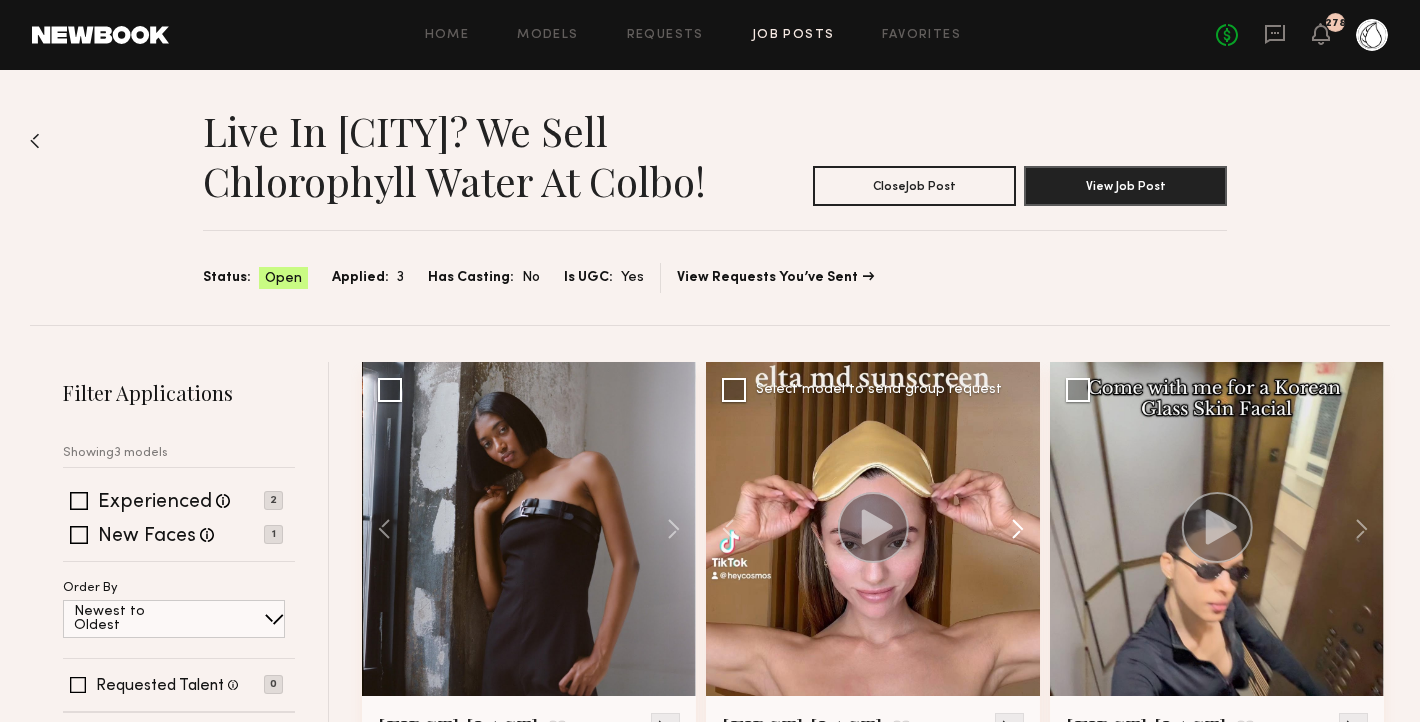 click 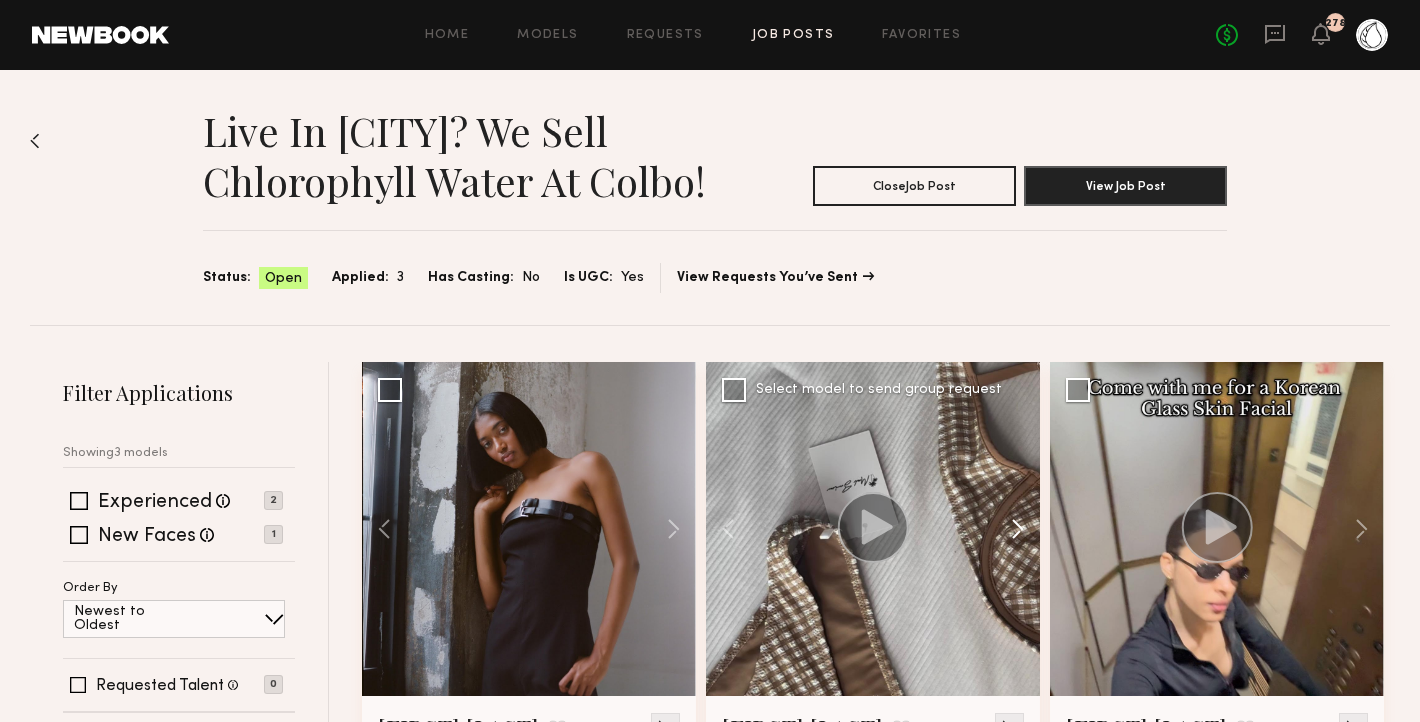 click 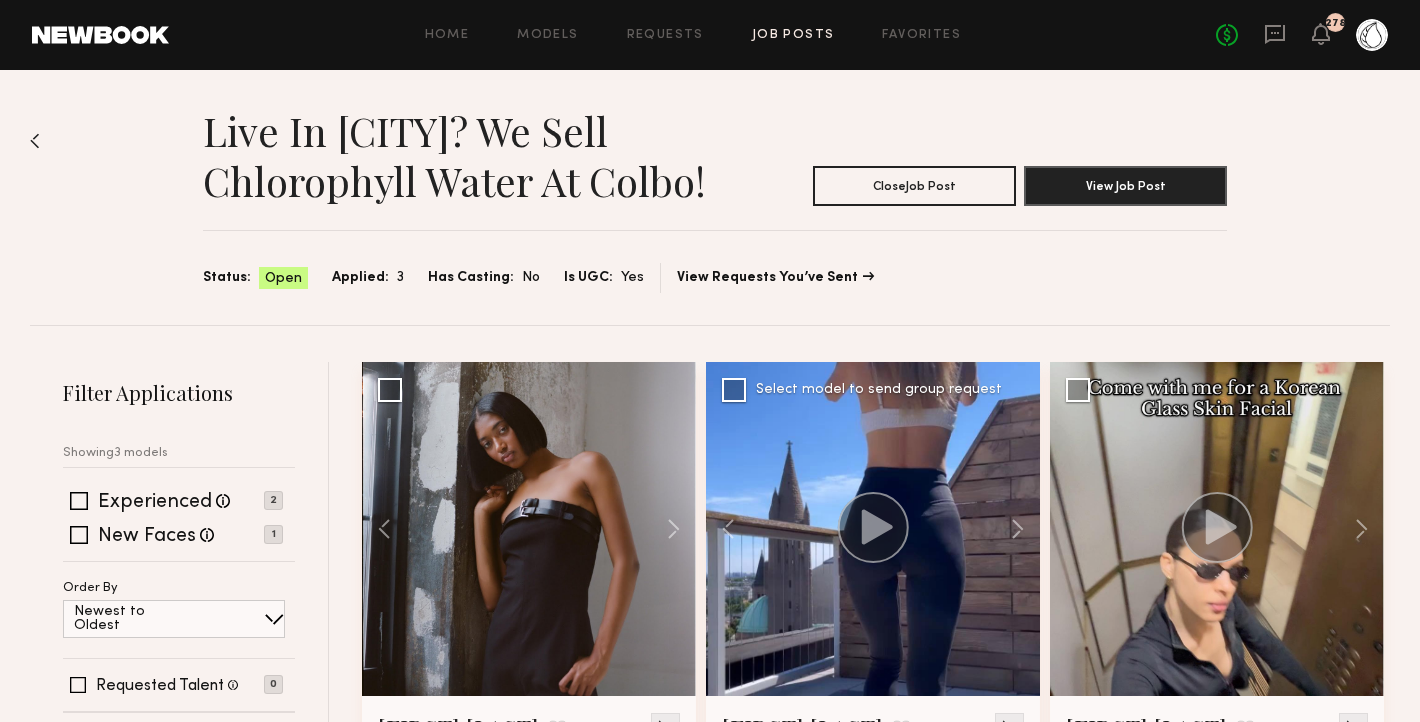 click 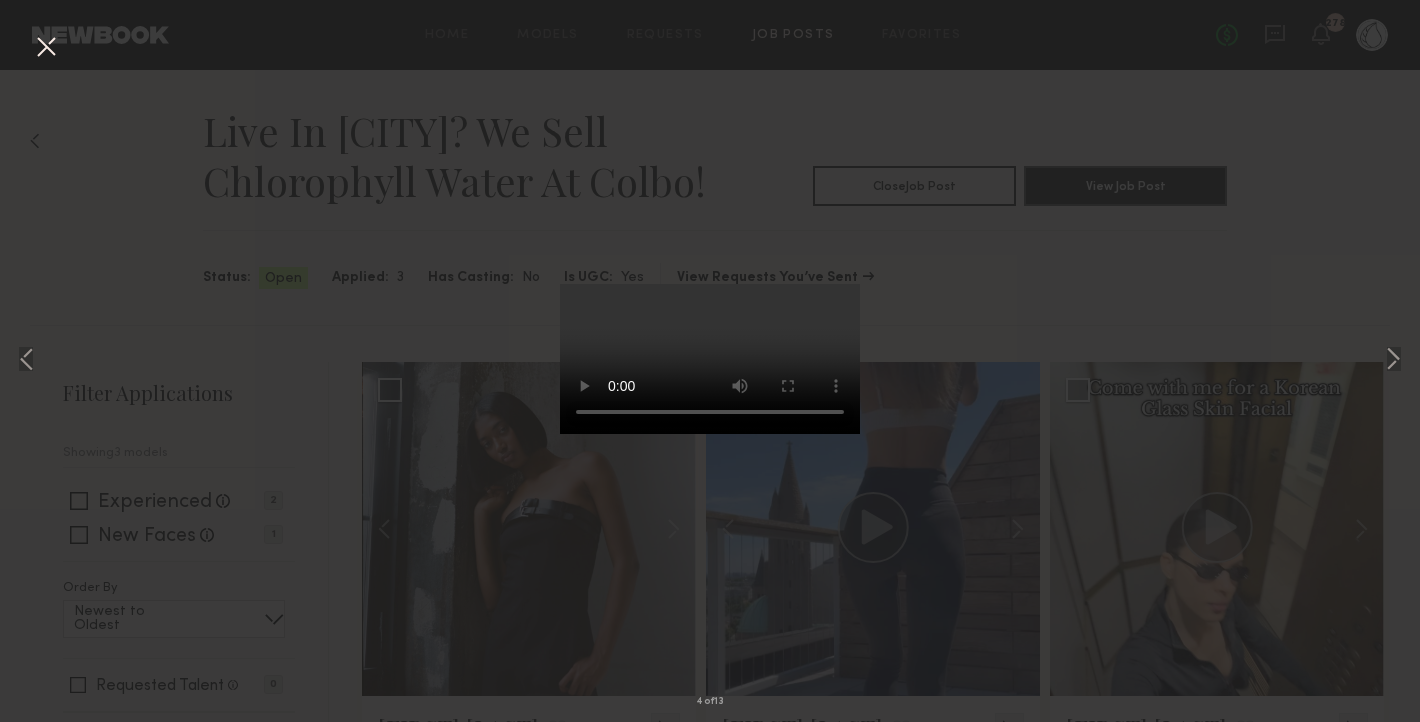 click on "4  of  13" at bounding box center (710, 361) 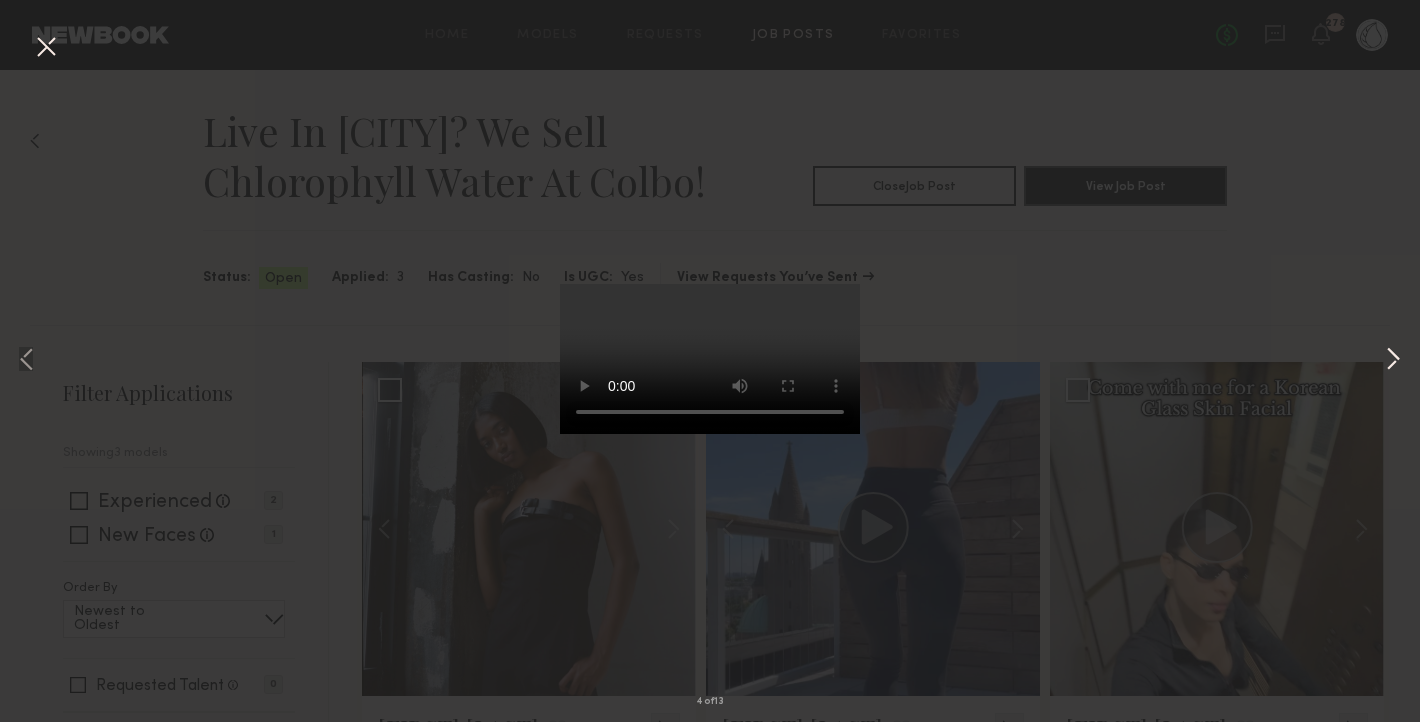 click at bounding box center [1393, 361] 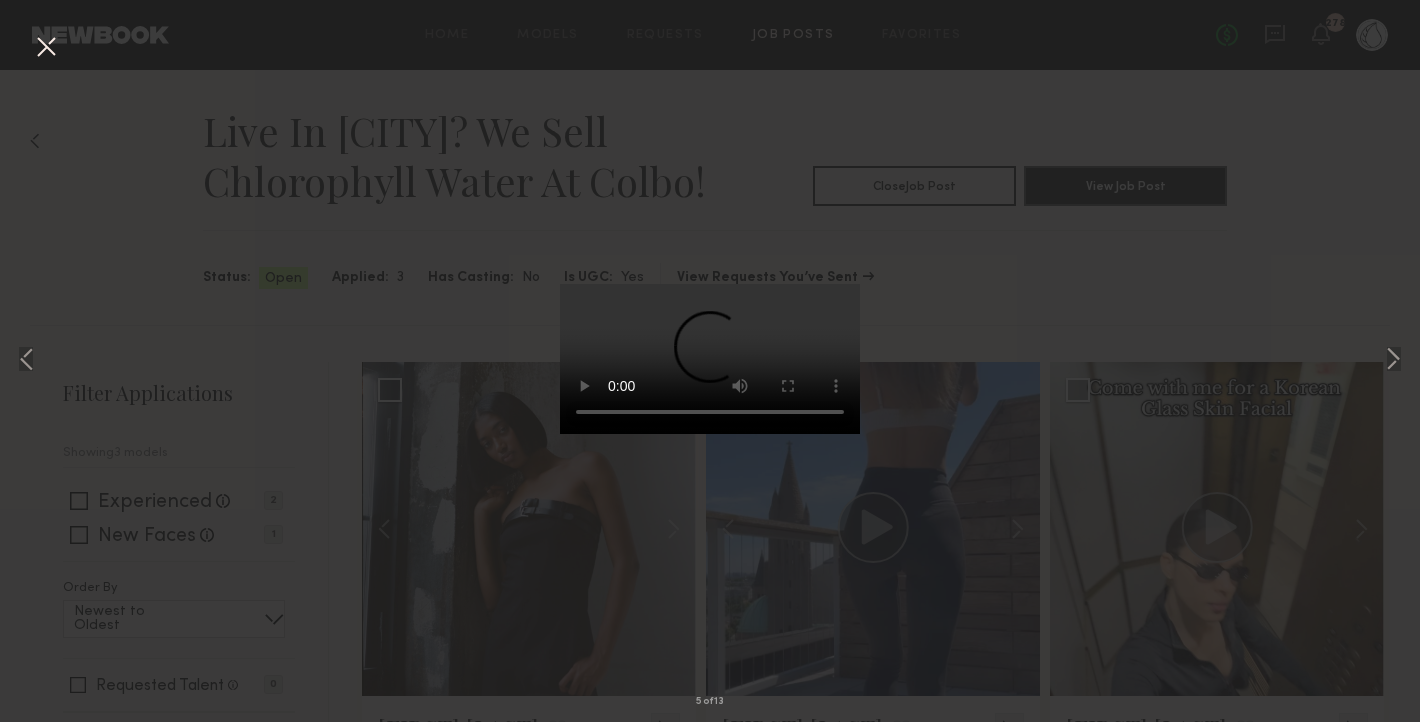 click on "5  of  13" at bounding box center (710, 361) 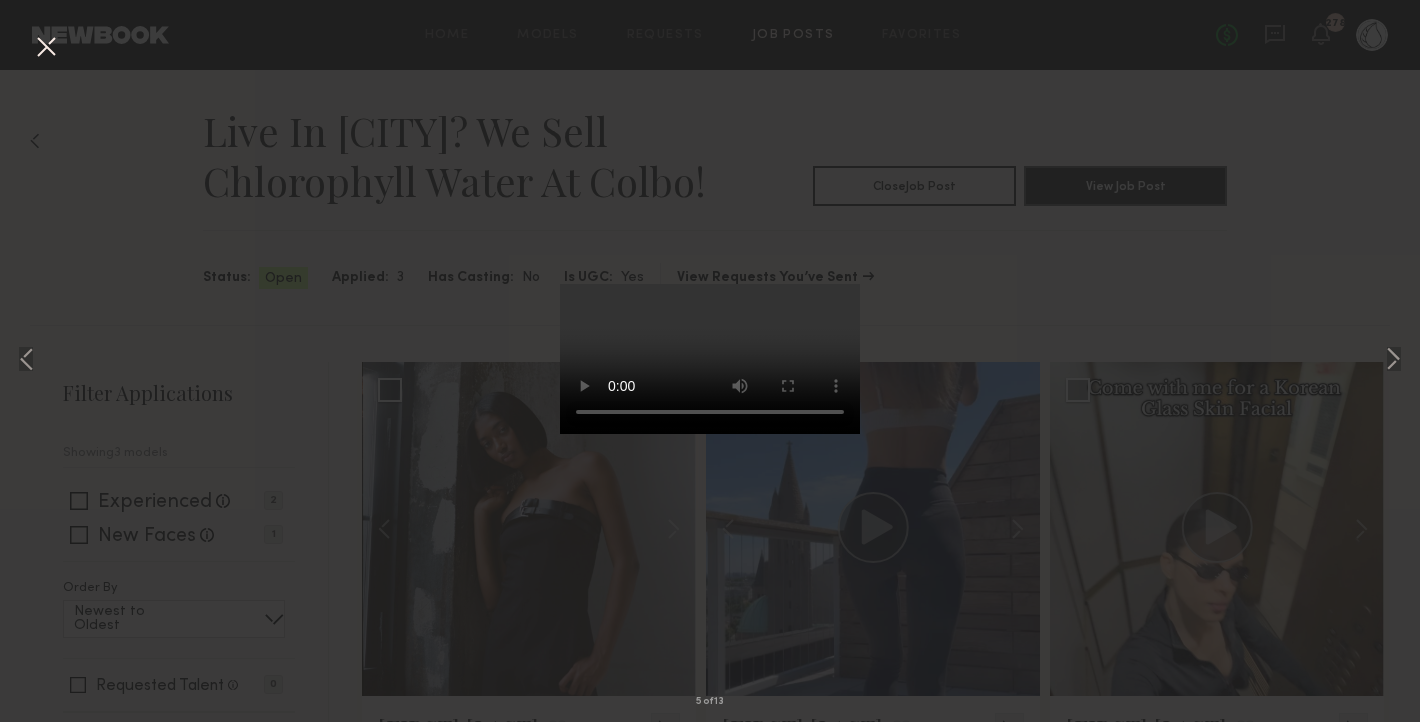 click at bounding box center (46, 48) 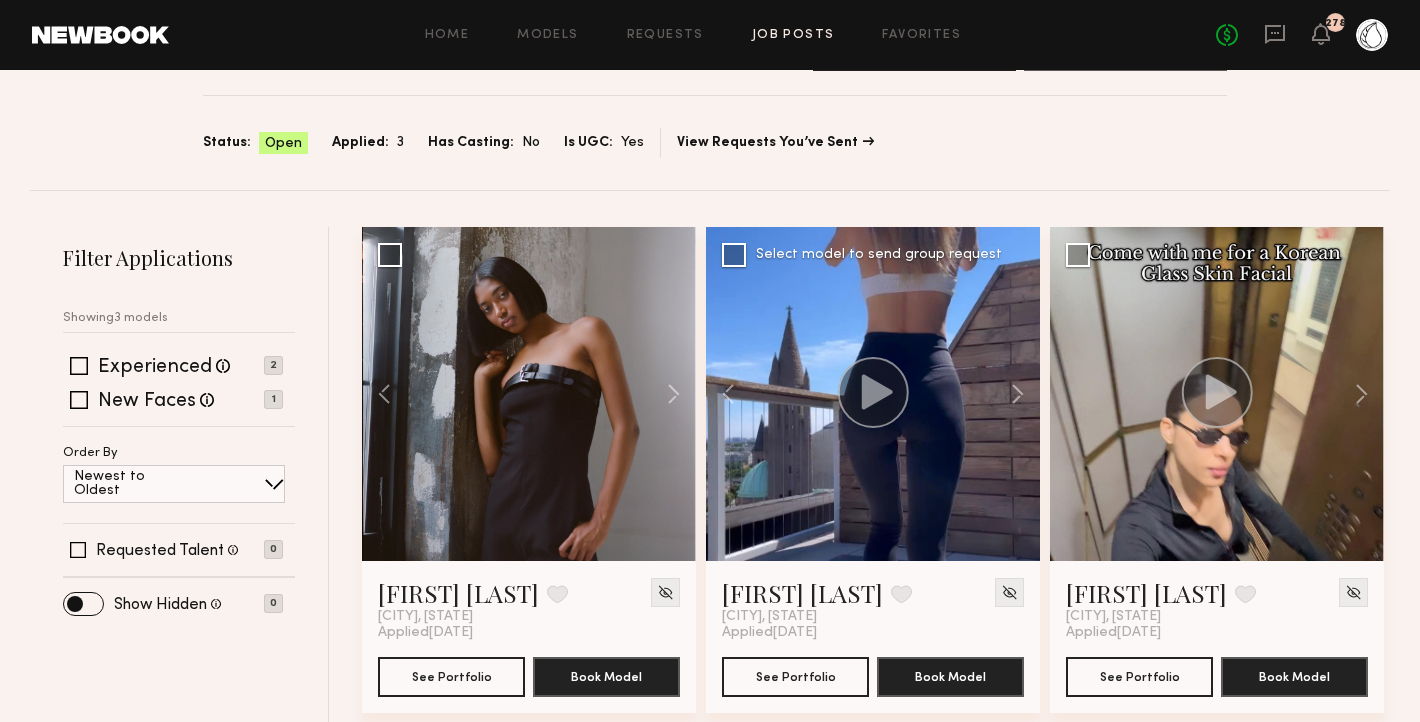 scroll, scrollTop: 158, scrollLeft: 0, axis: vertical 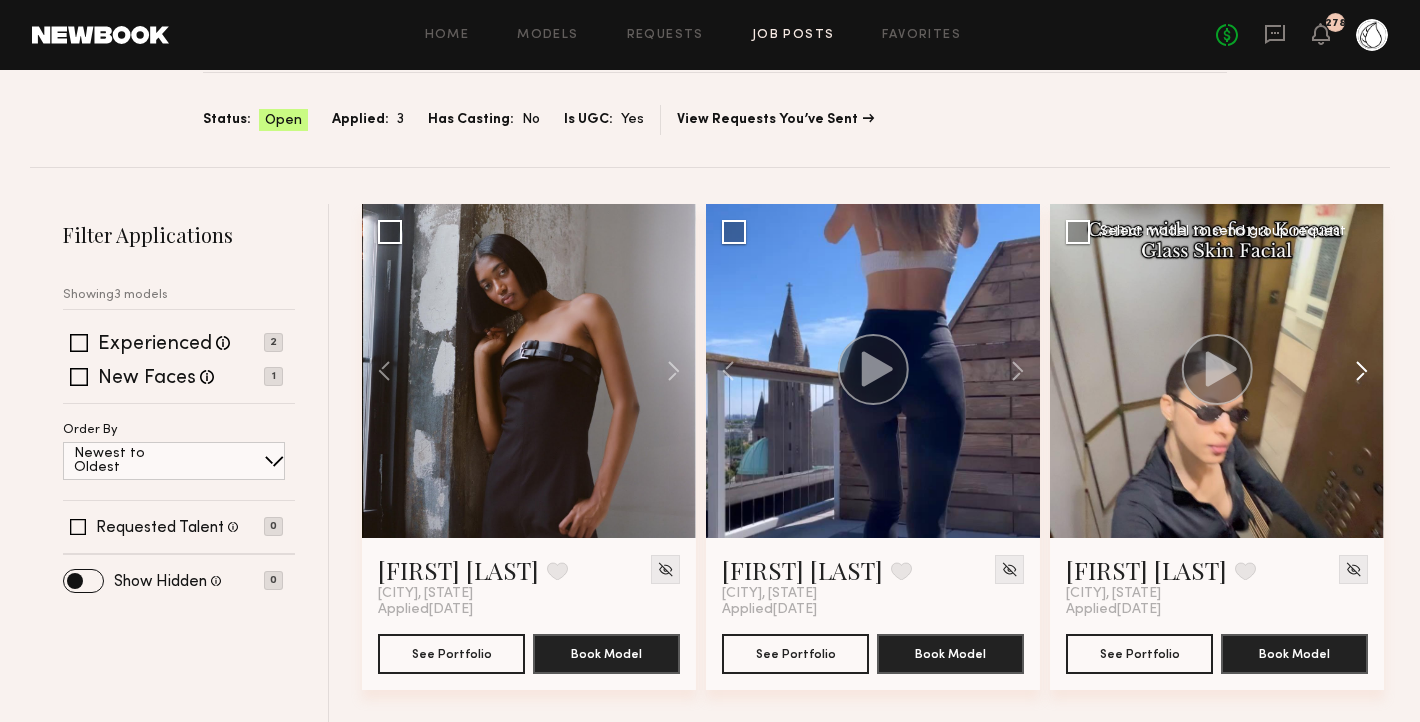 click 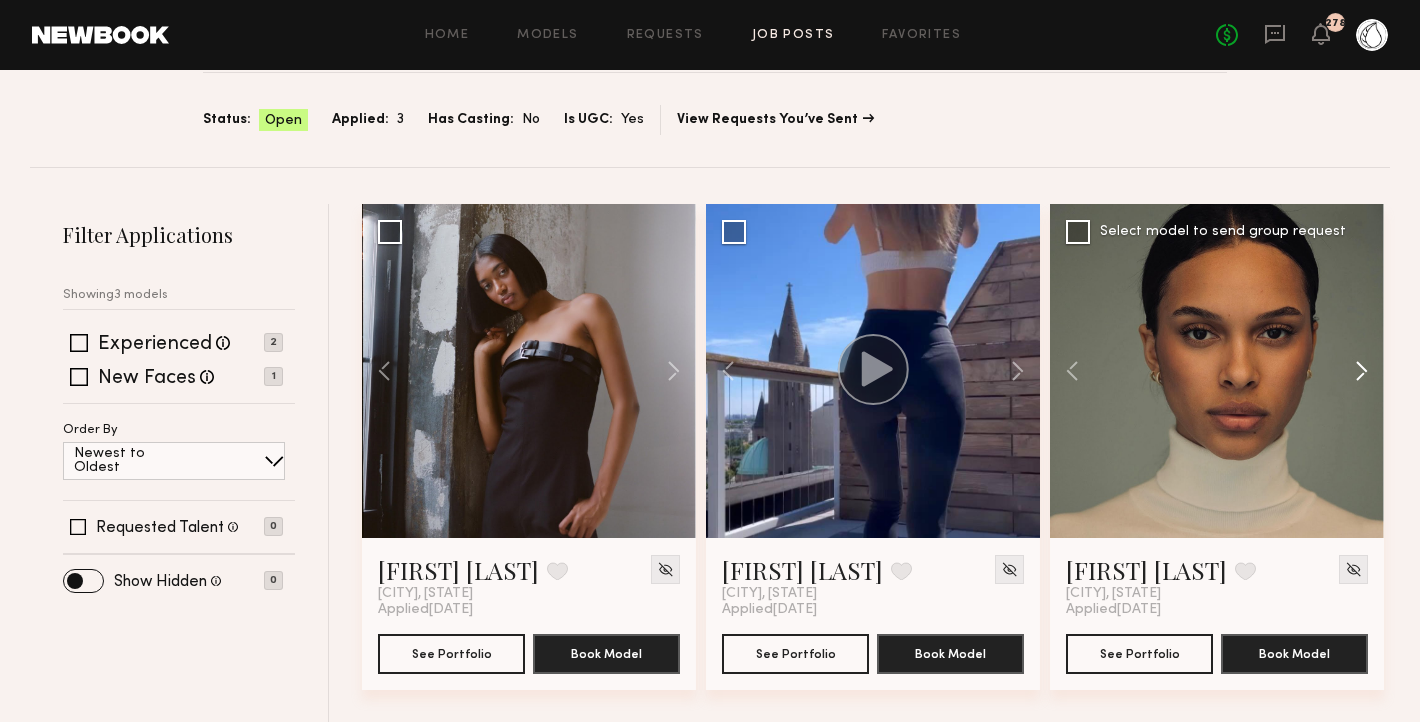 click 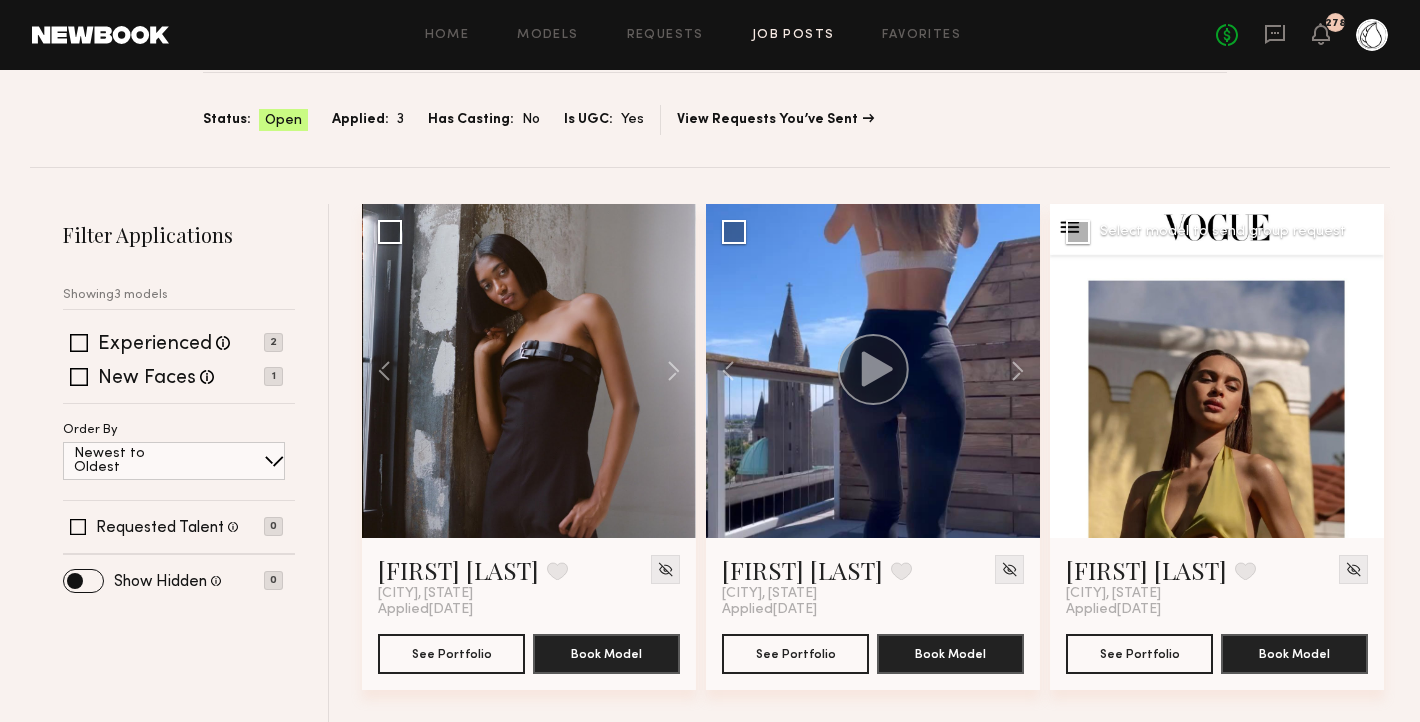 click 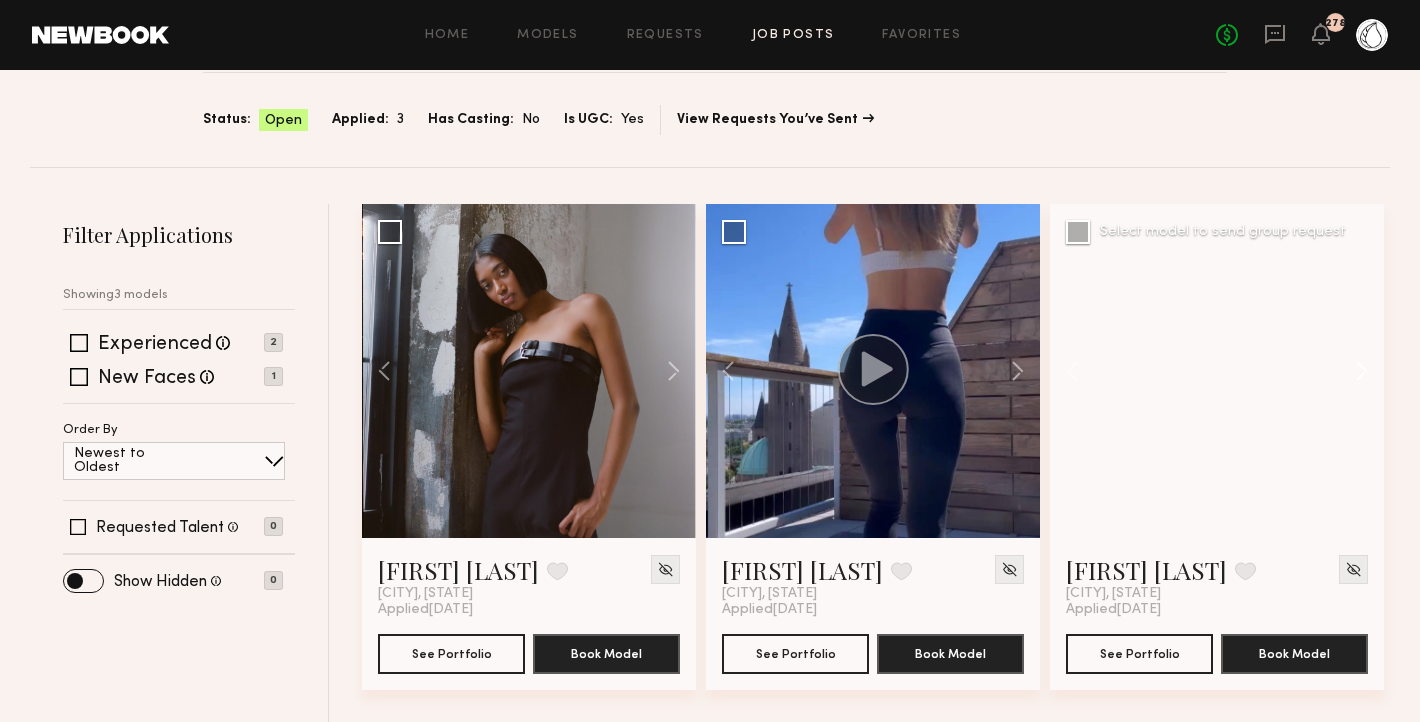 click 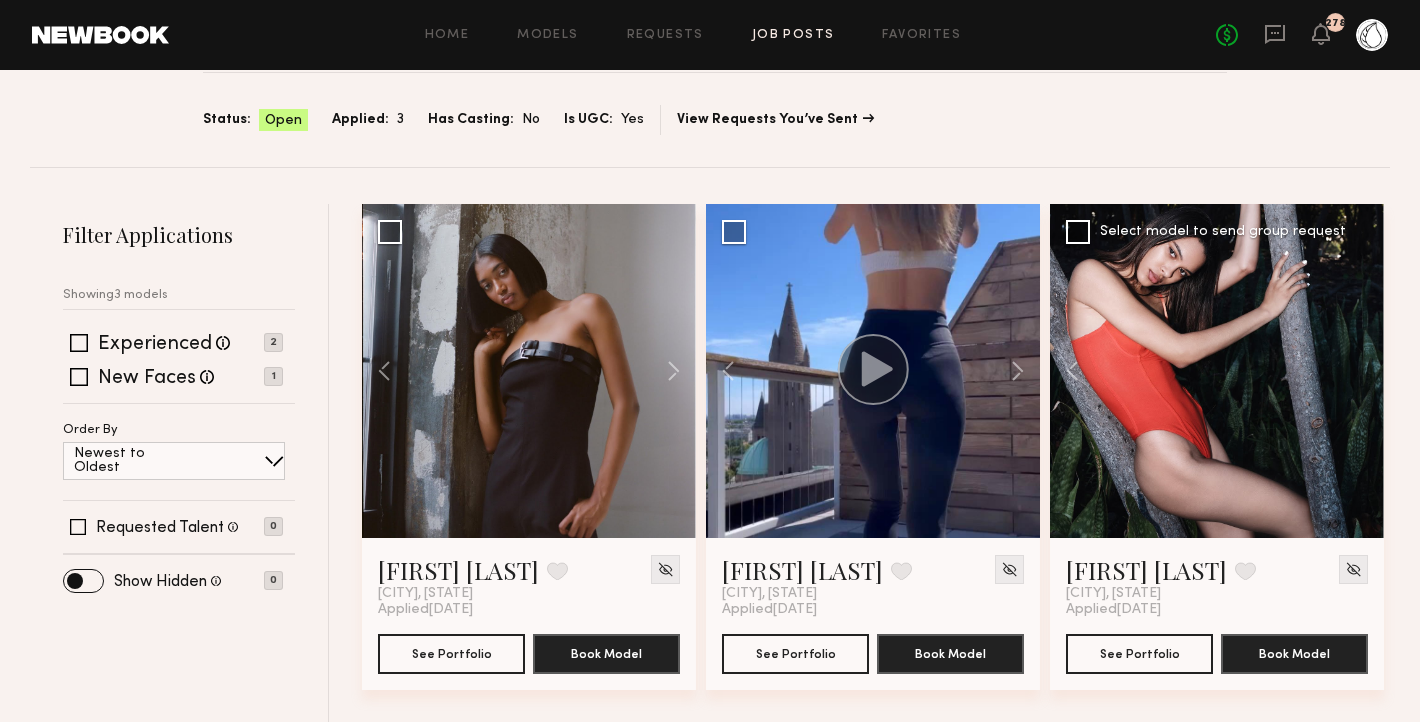 click 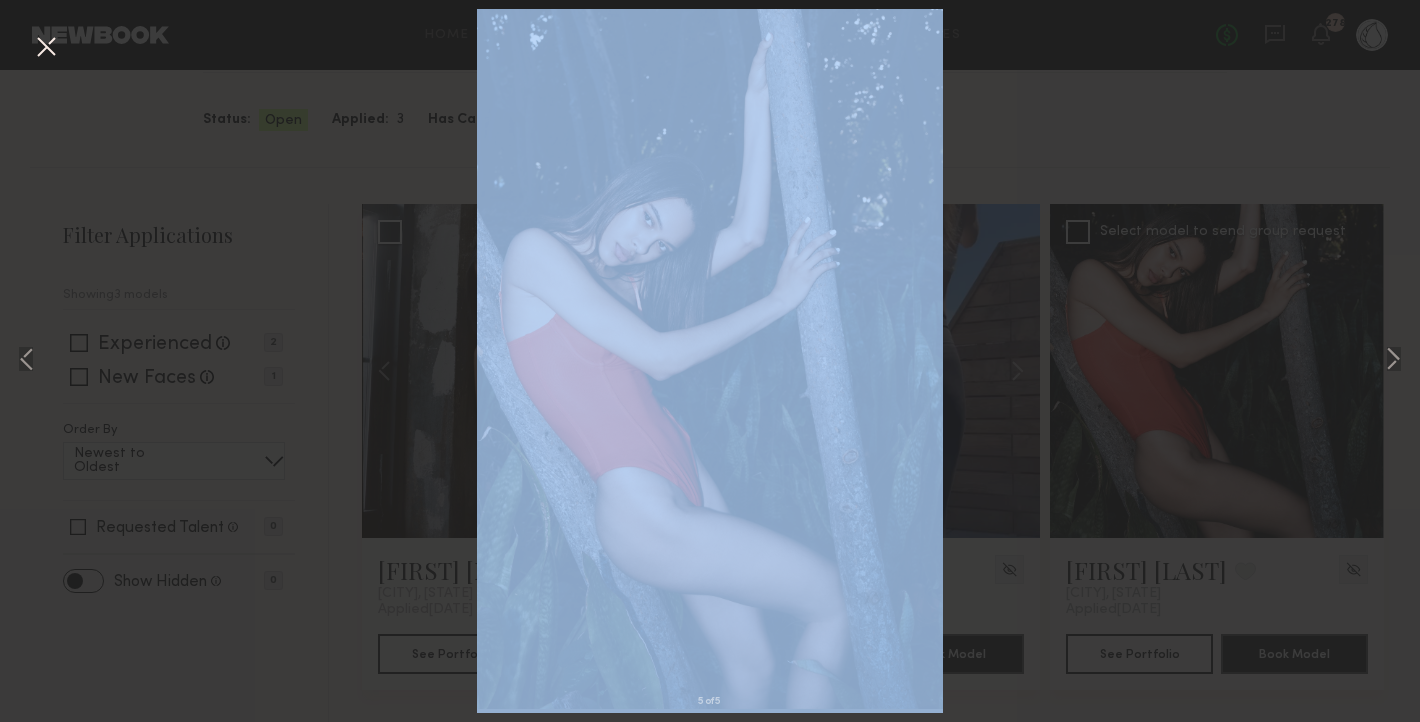 click on "5  of  5" at bounding box center (710, 361) 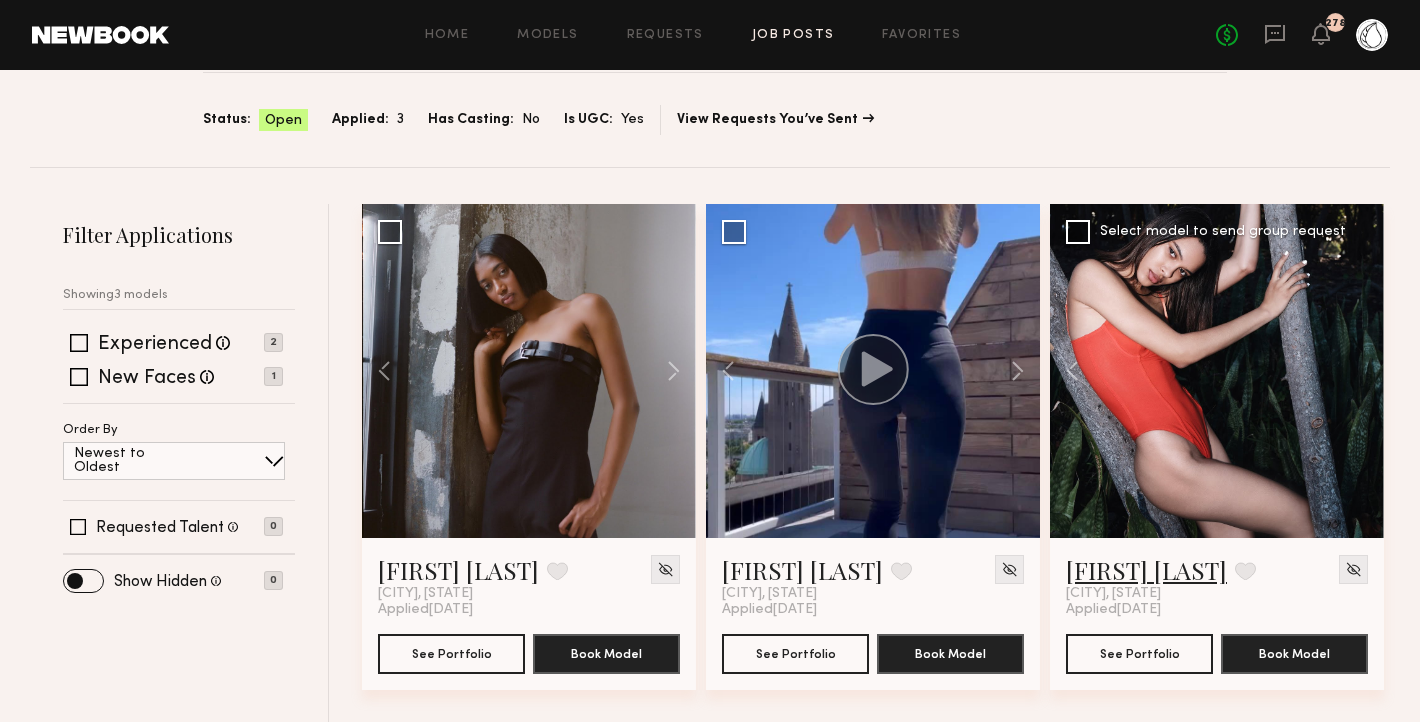 click on "[FIRST] [LAST]" 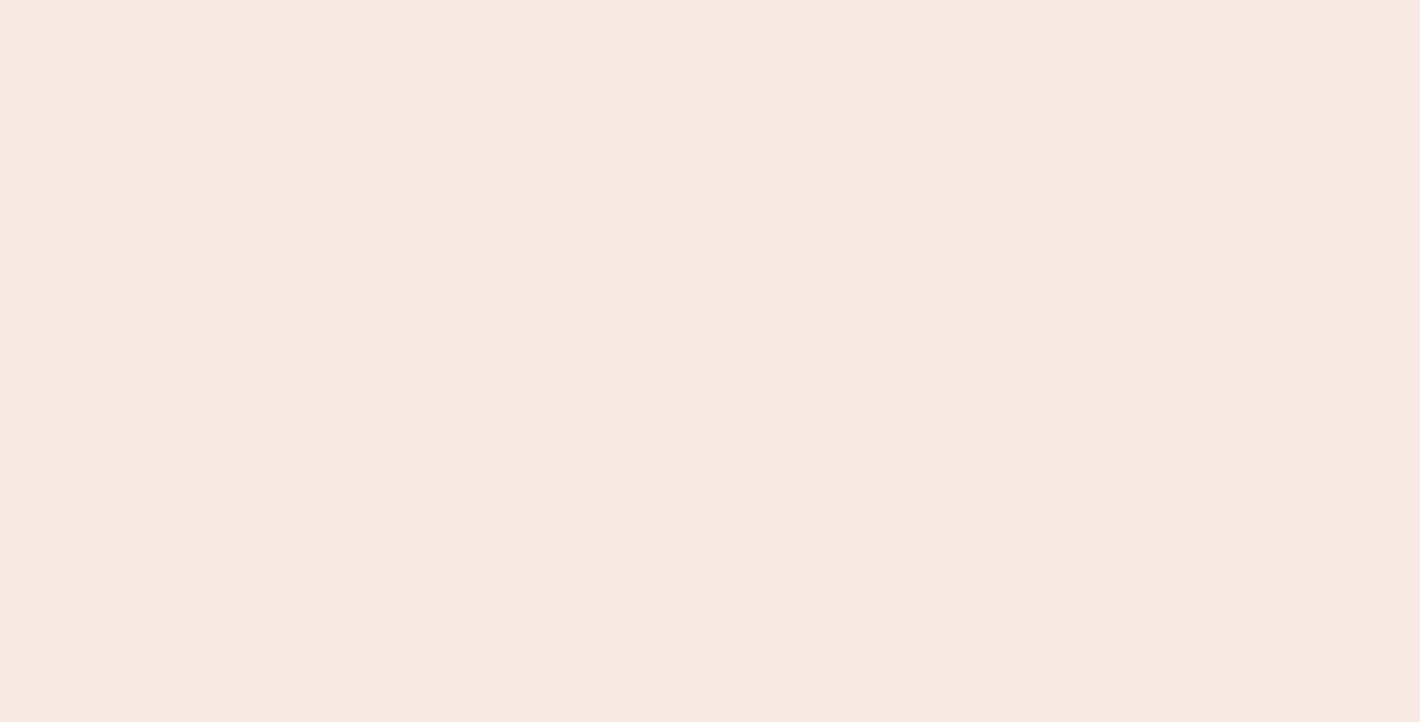 scroll, scrollTop: 0, scrollLeft: 0, axis: both 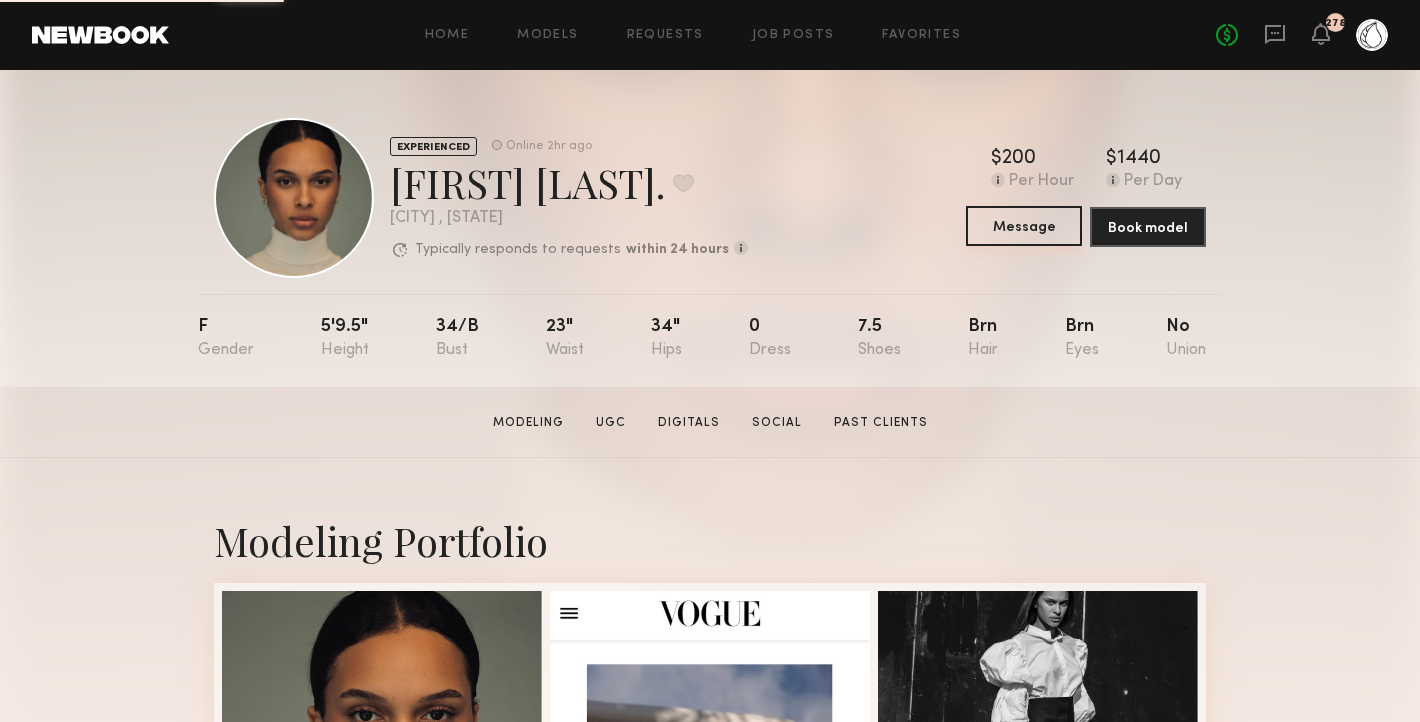 click on "Message" 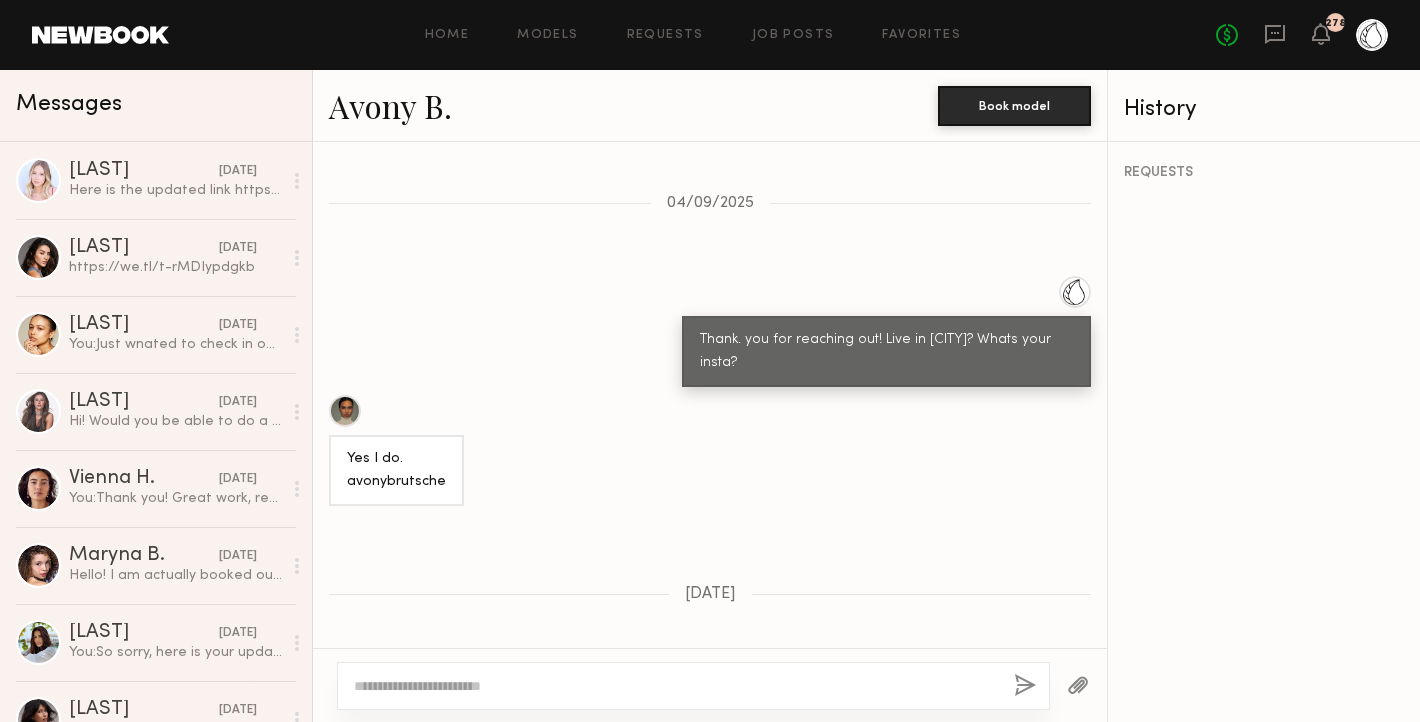 scroll, scrollTop: 804, scrollLeft: 0, axis: vertical 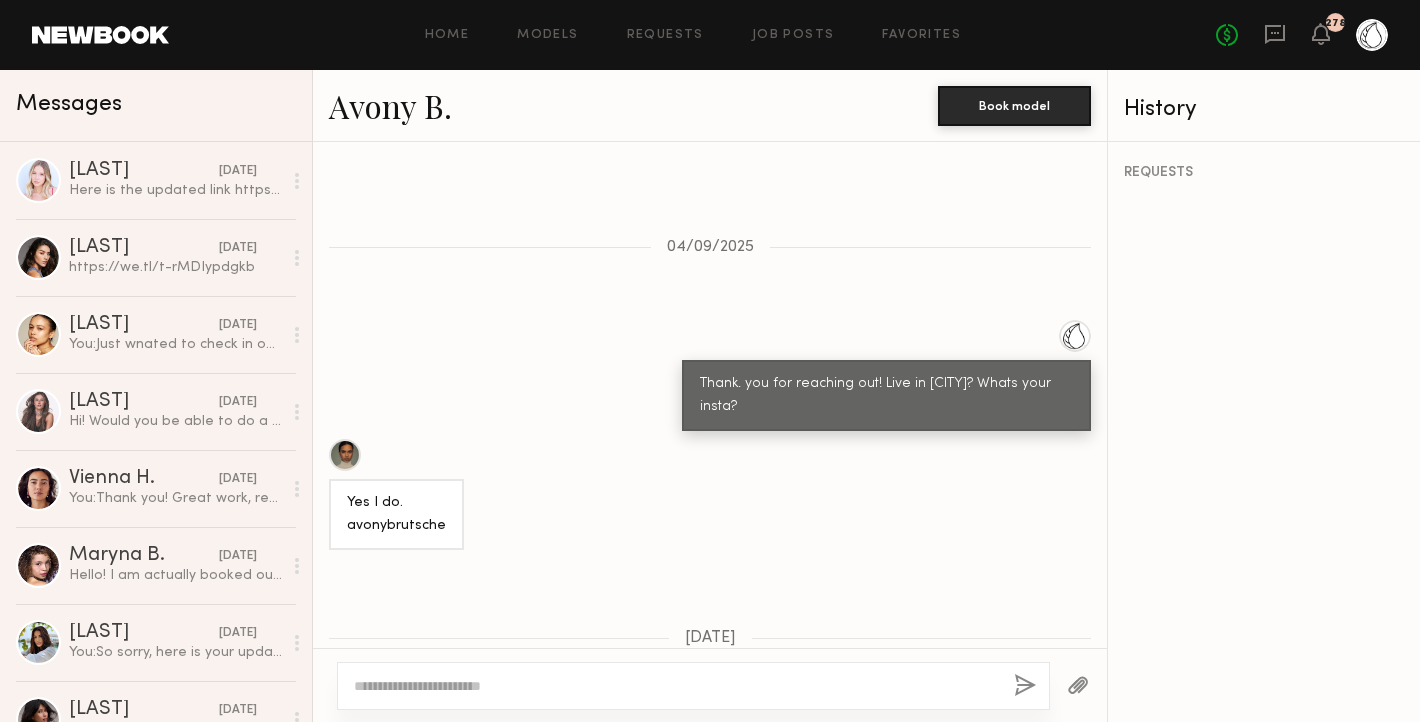 click on "Yes I do.
avonybrutsche" 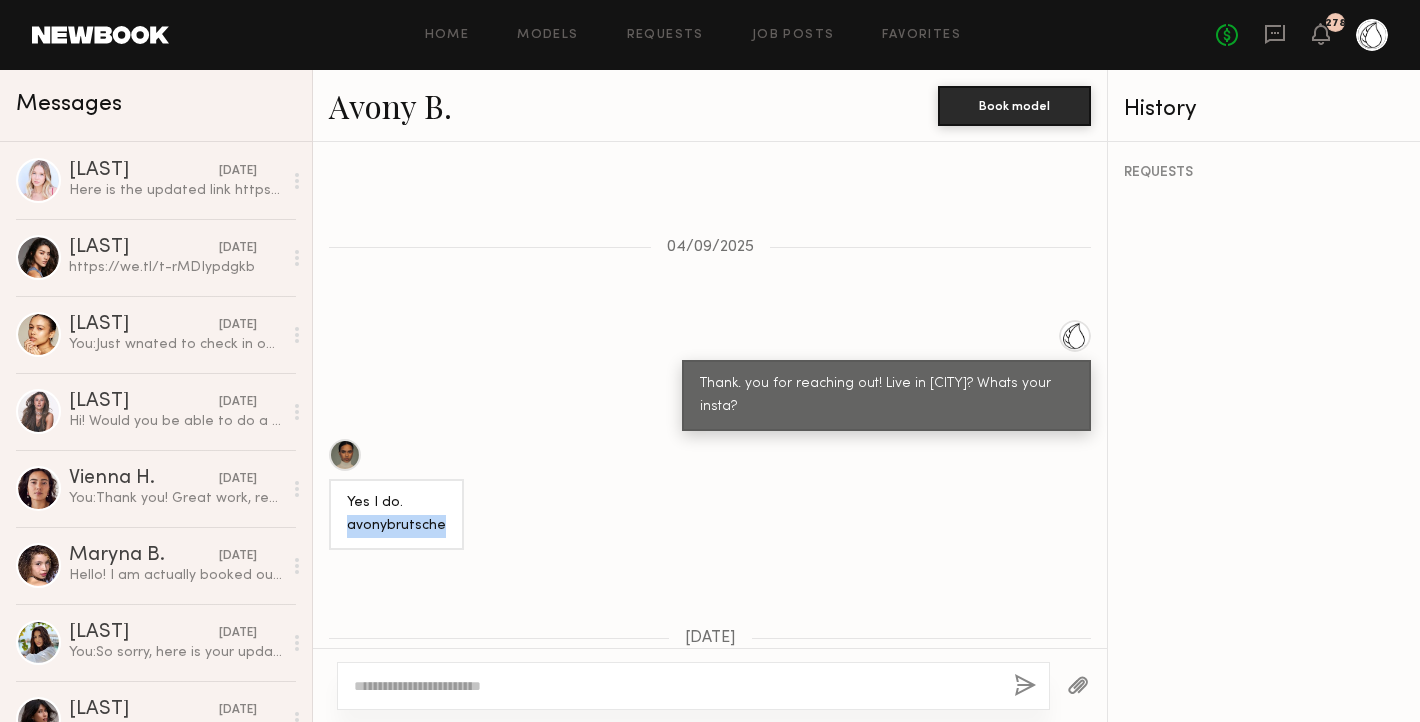 click on "Yes I do.
avonybrutsche" 